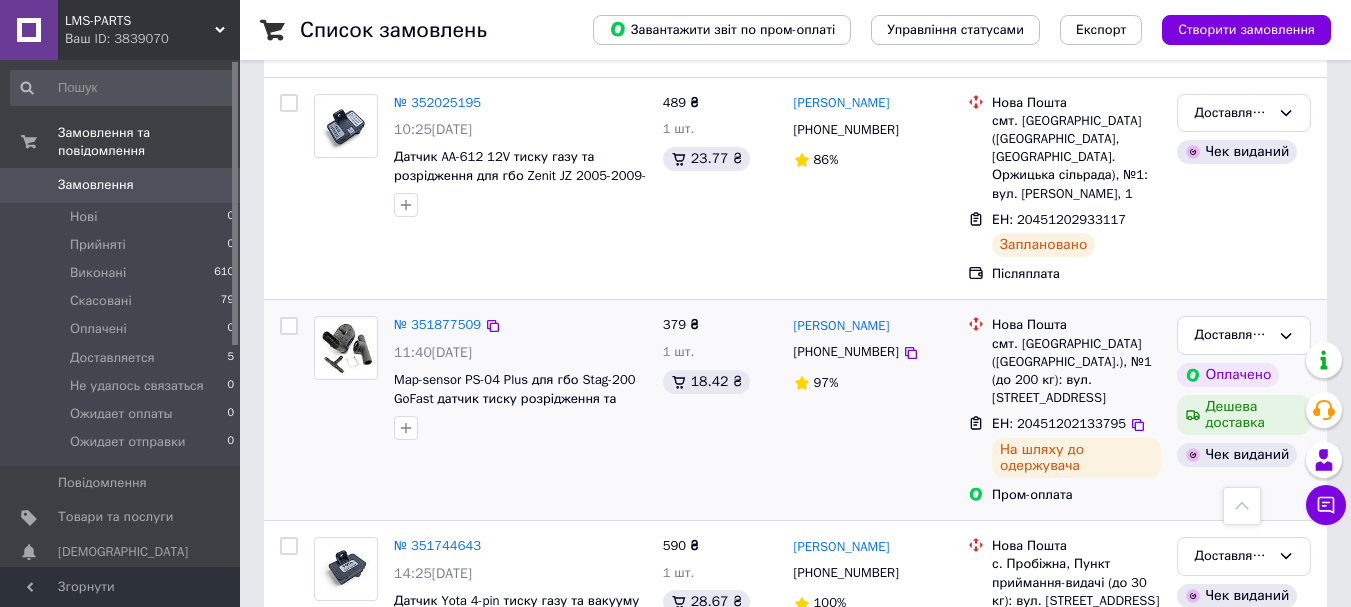 scroll, scrollTop: 100, scrollLeft: 0, axis: vertical 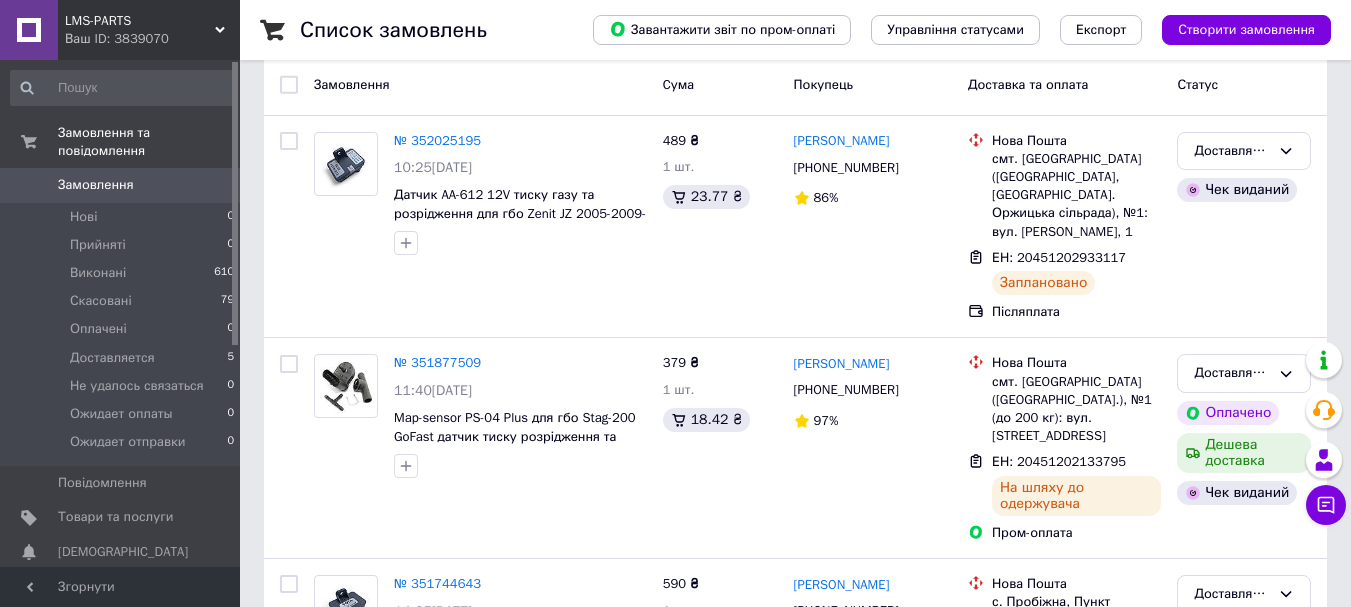 drag, startPoint x: 122, startPoint y: 329, endPoint x: 158, endPoint y: 92, distance: 239.71858 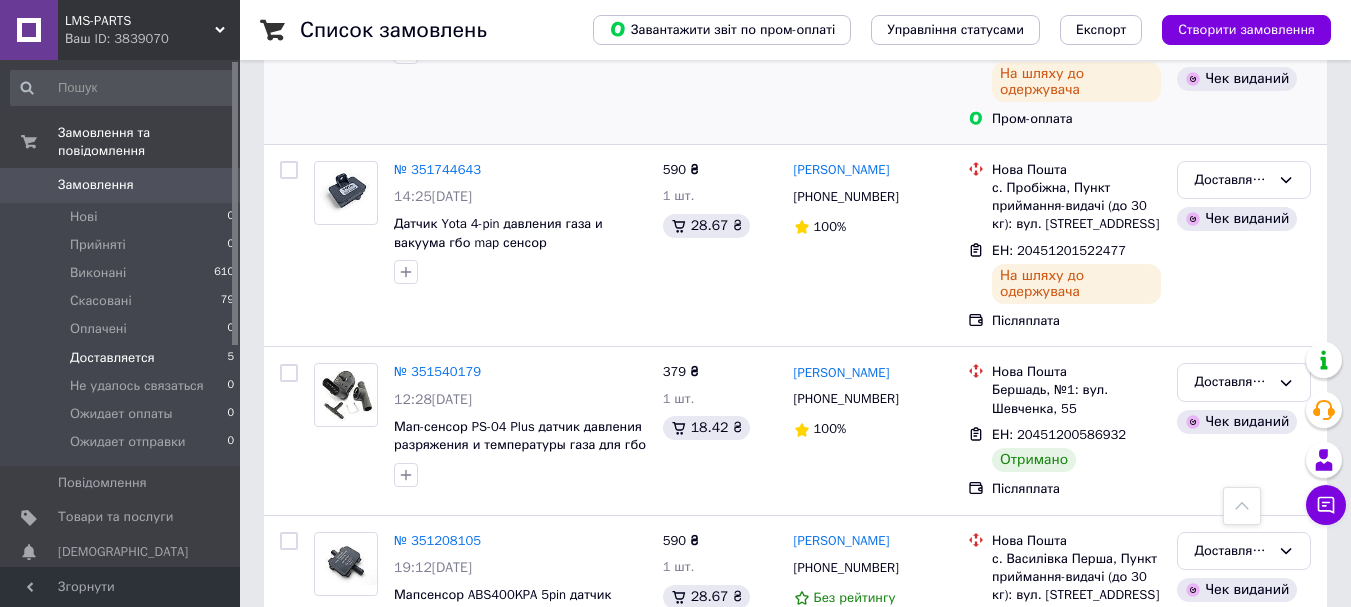 scroll, scrollTop: 686, scrollLeft: 0, axis: vertical 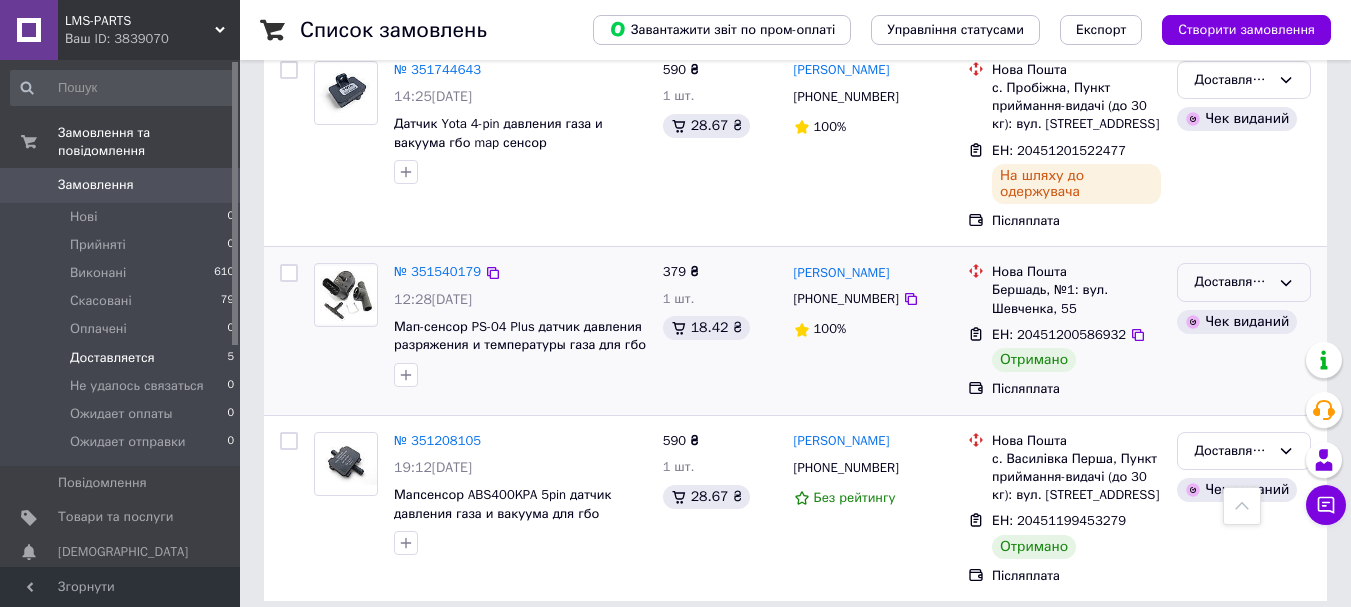 click on "Доставляется" at bounding box center (1232, 282) 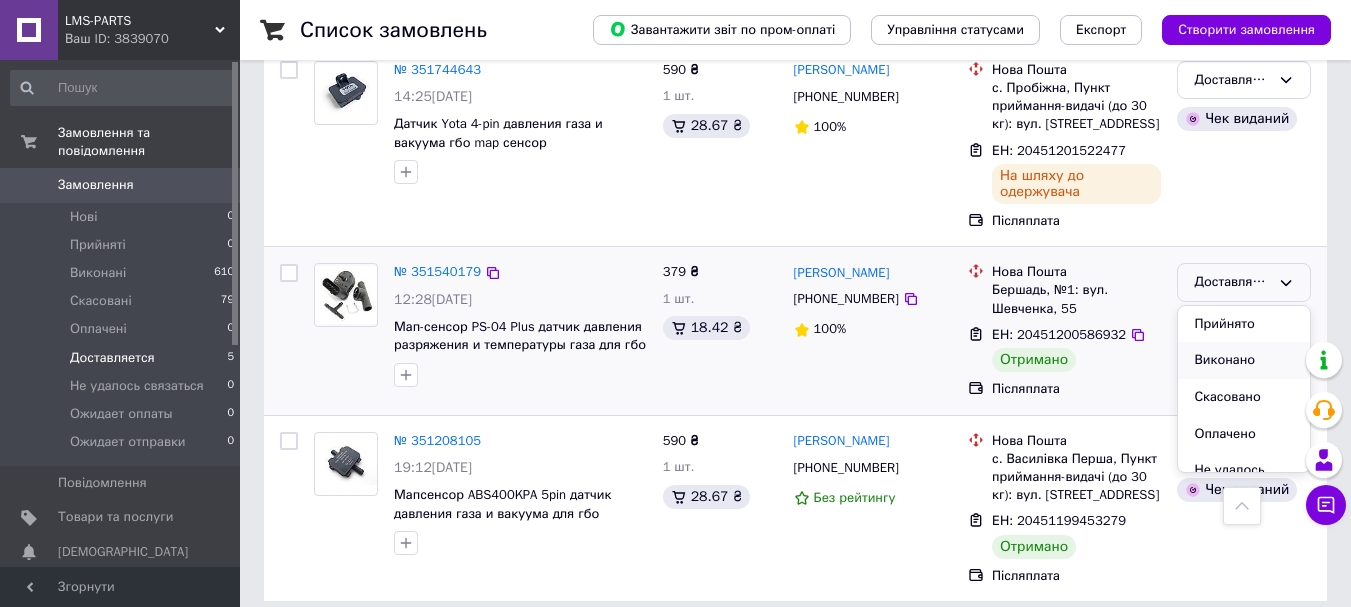 click on "Виконано" at bounding box center (1244, 360) 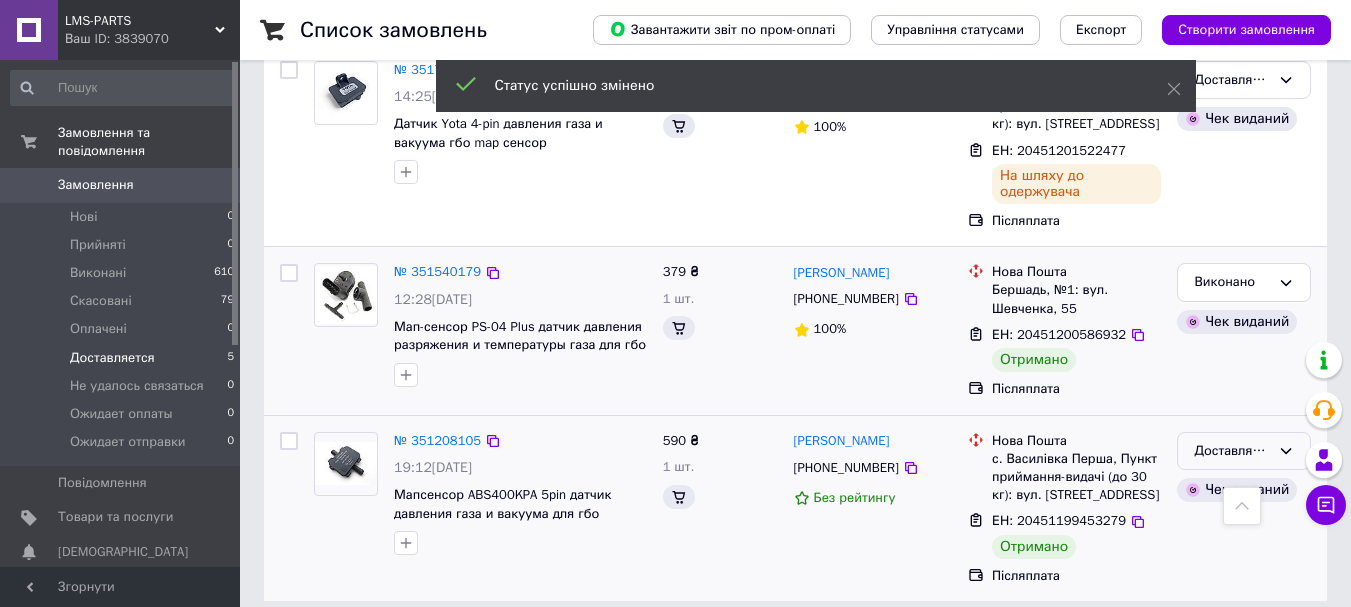 click on "Доставляется" at bounding box center (1232, 451) 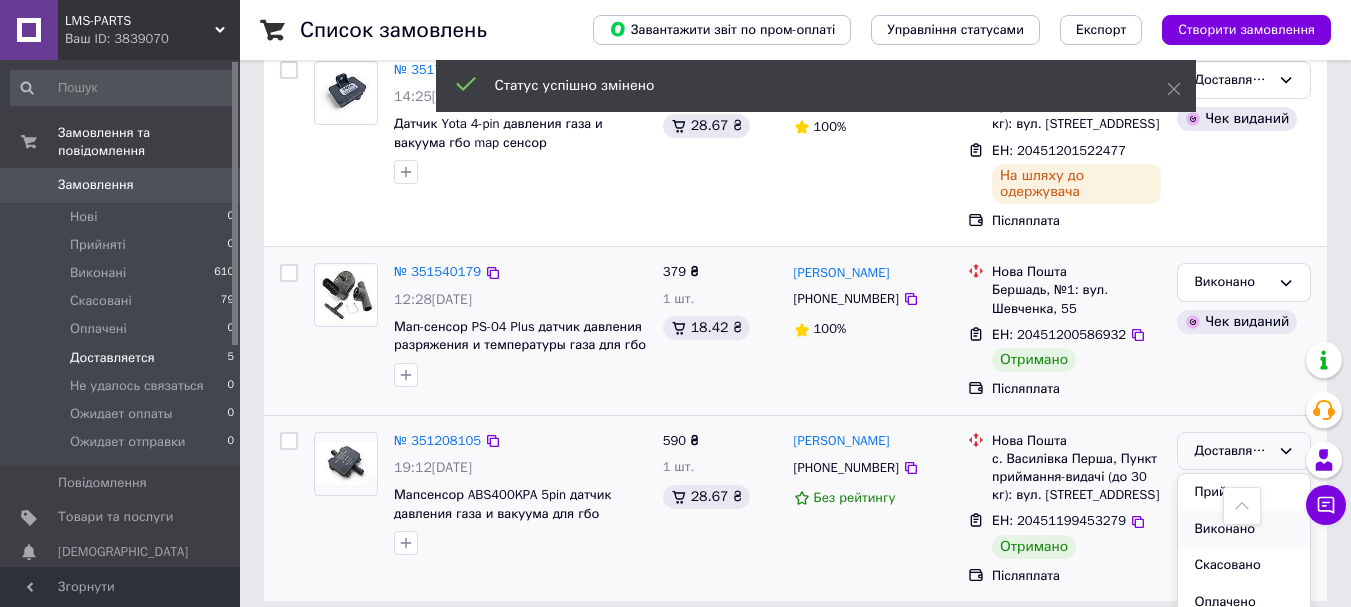 click on "Виконано" at bounding box center [1244, 529] 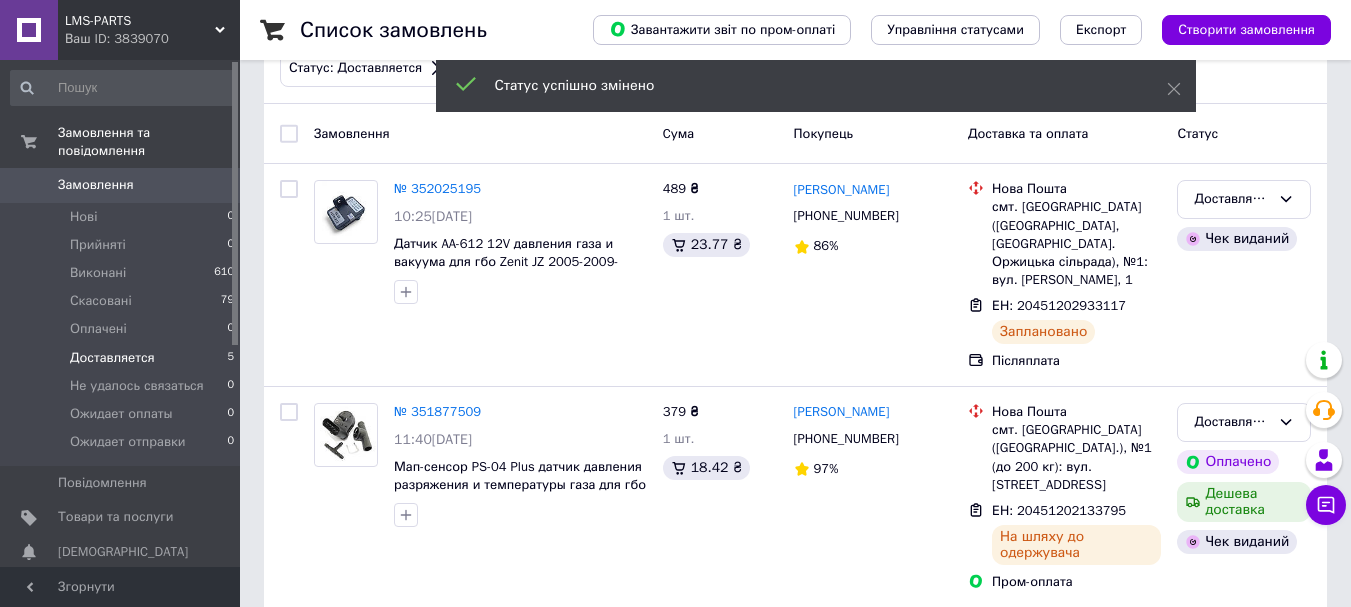 scroll, scrollTop: 0, scrollLeft: 0, axis: both 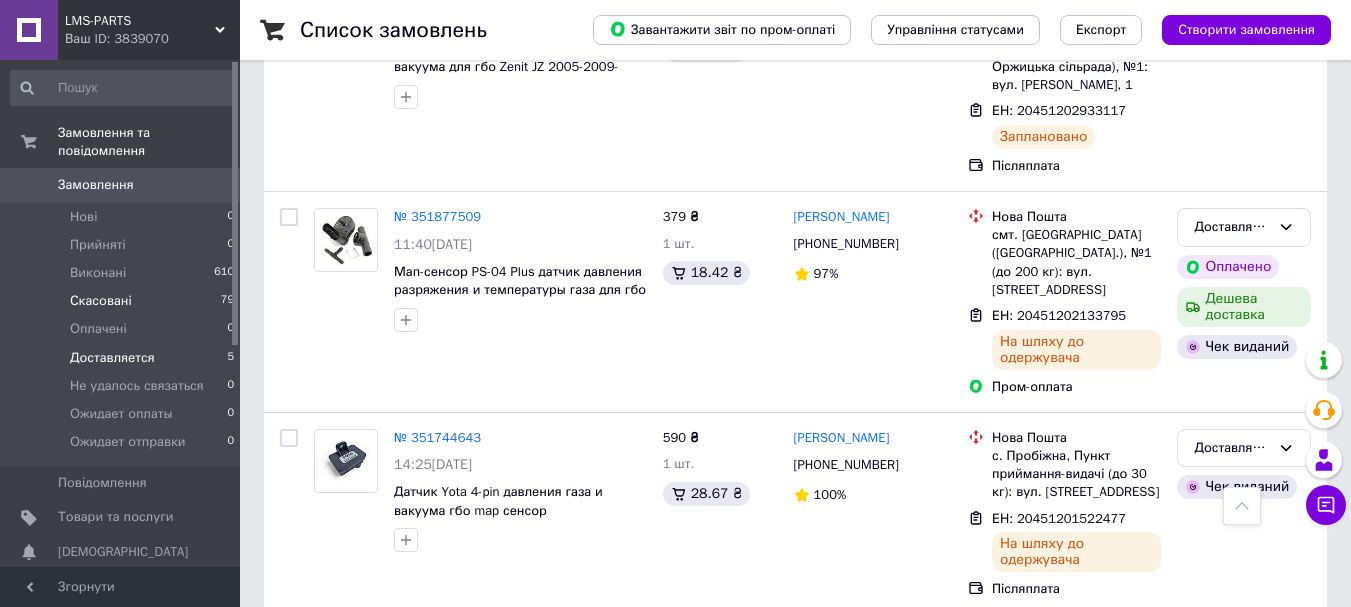 click on "Скасовані" at bounding box center [101, 301] 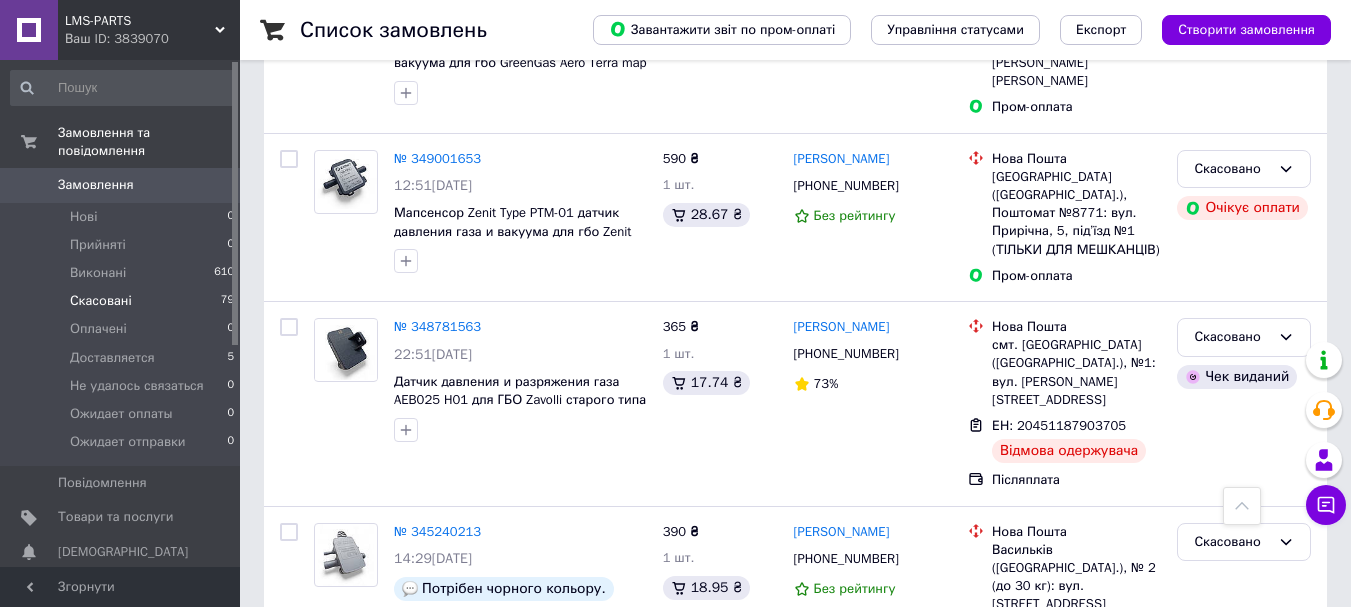 scroll, scrollTop: 800, scrollLeft: 0, axis: vertical 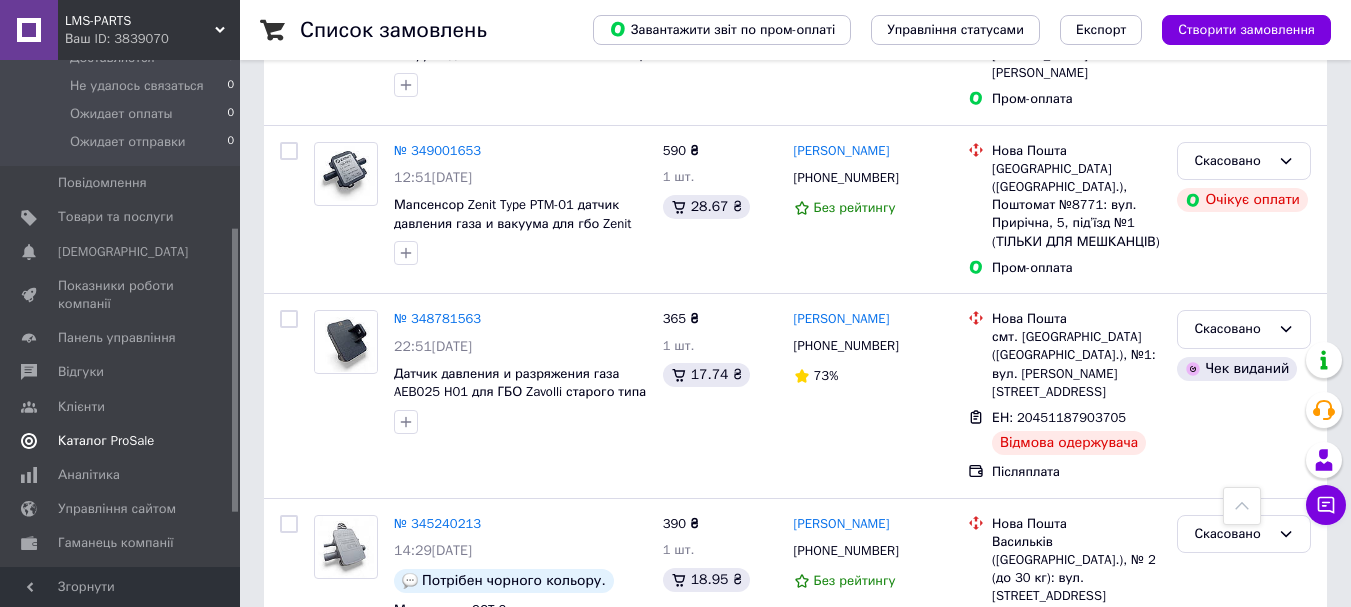 click on "Каталог ProSale" at bounding box center [106, 441] 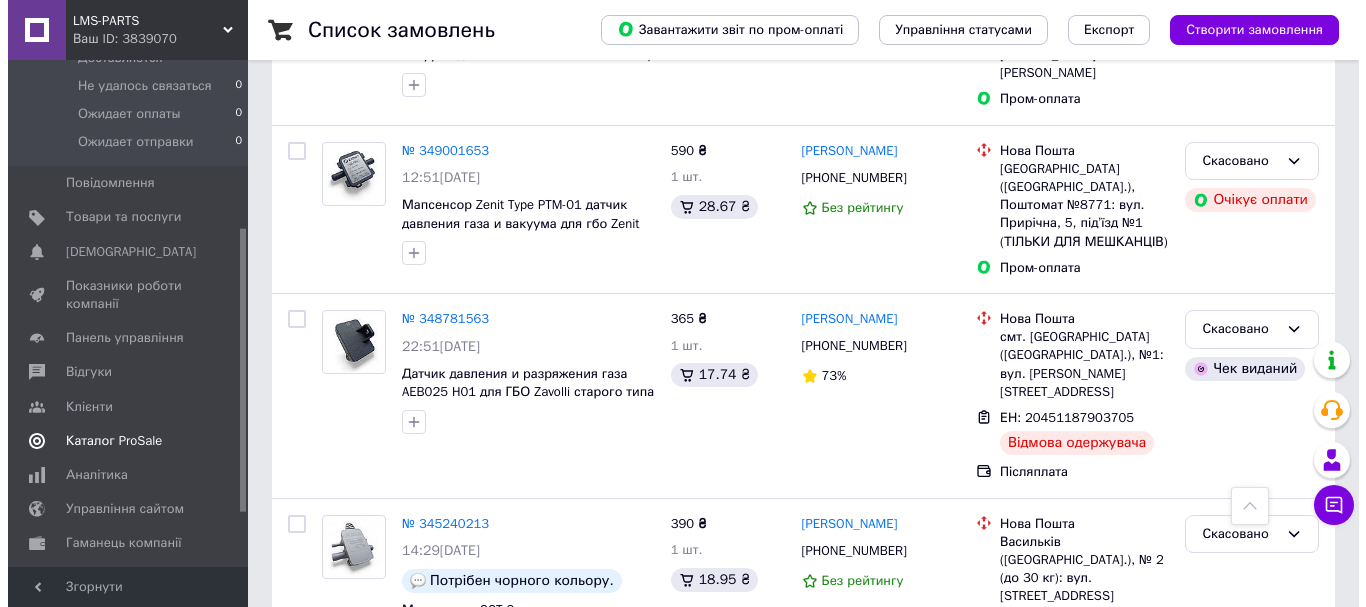 scroll, scrollTop: 0, scrollLeft: 0, axis: both 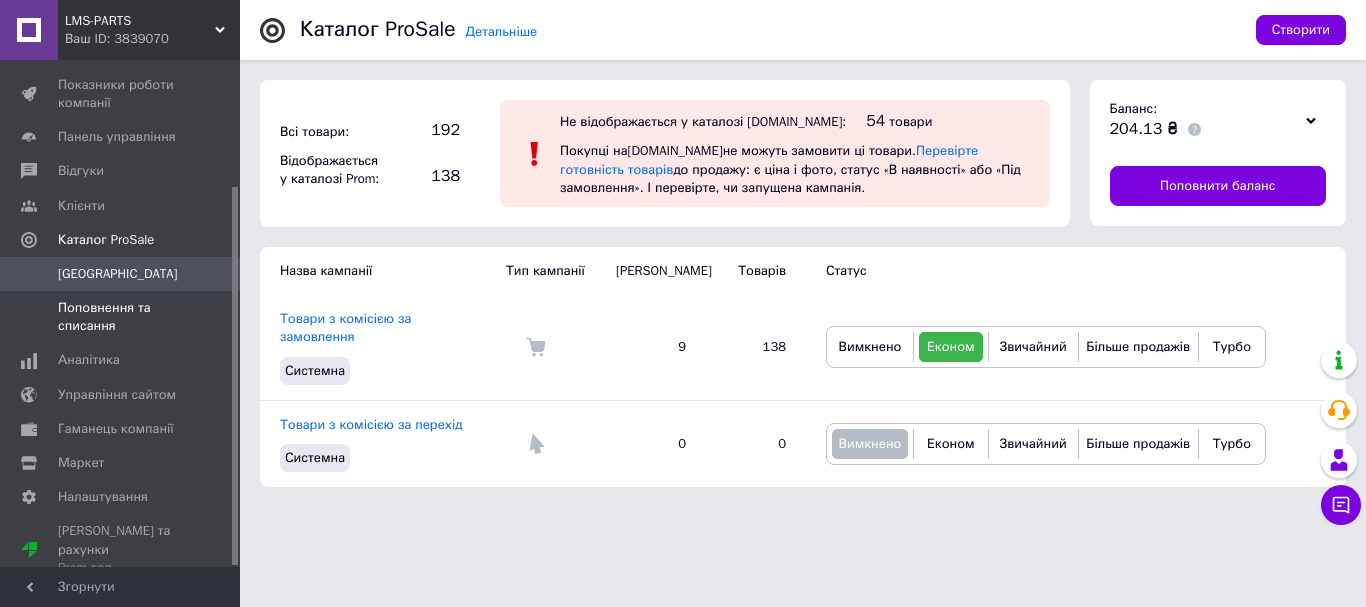 click on "Поповнення та списання" at bounding box center (121, 317) 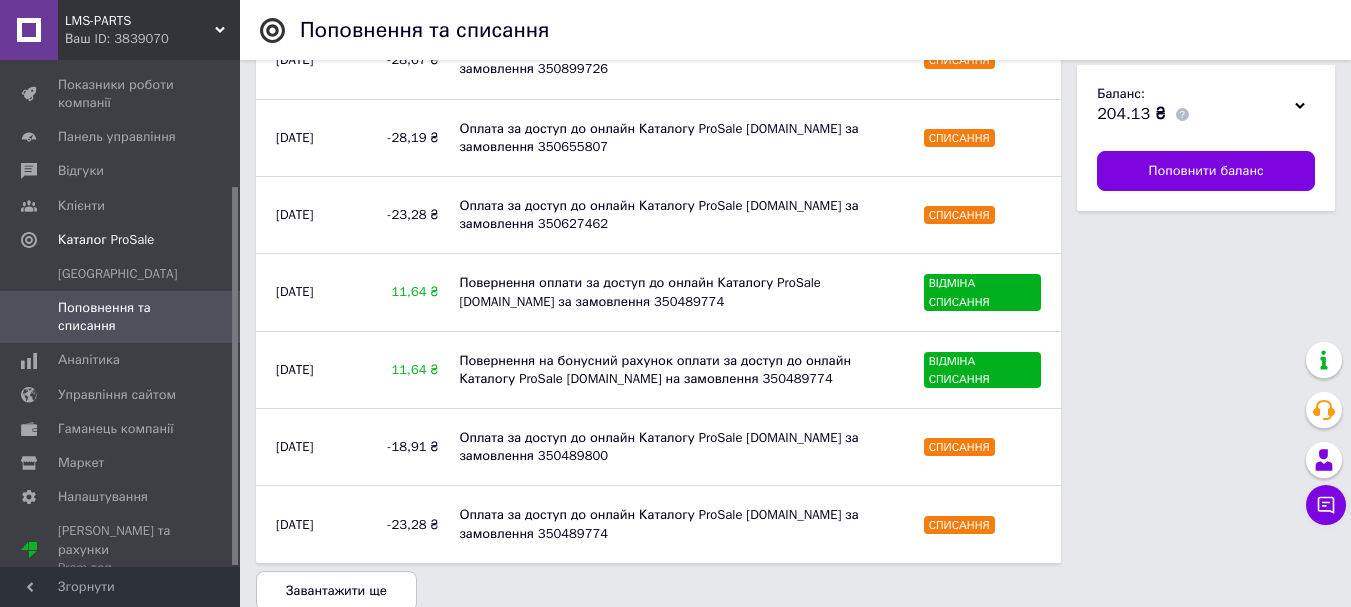 scroll, scrollTop: 1457, scrollLeft: 0, axis: vertical 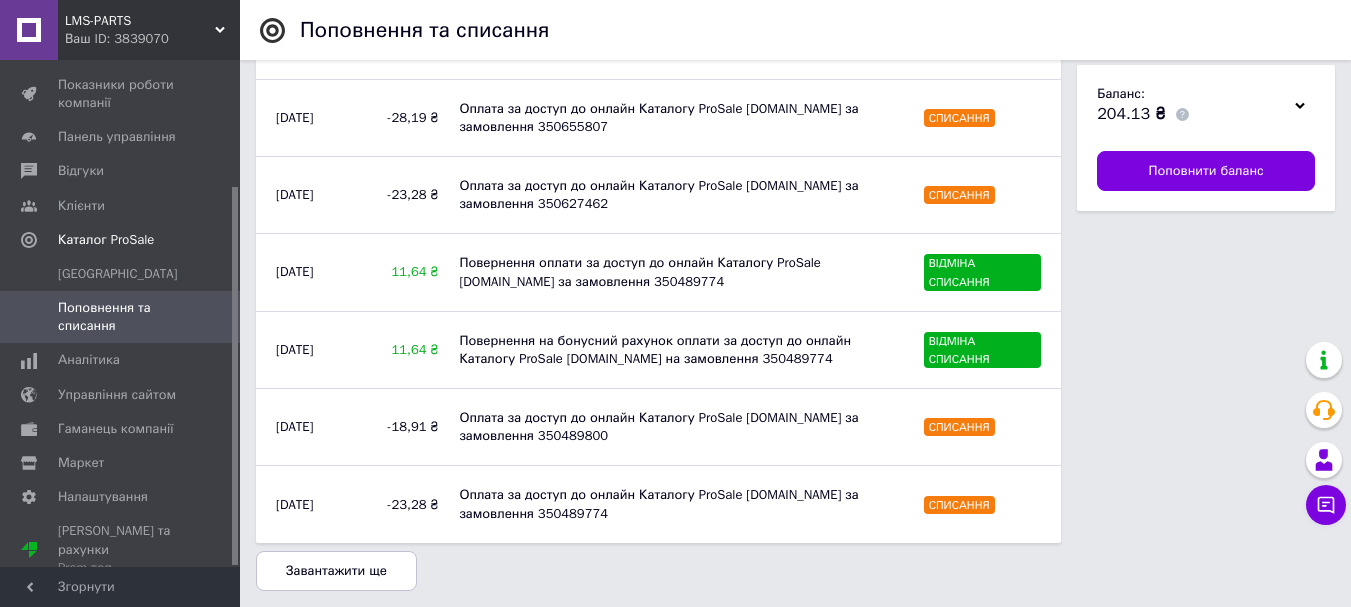 click on "Завантажити ще" at bounding box center (336, 571) 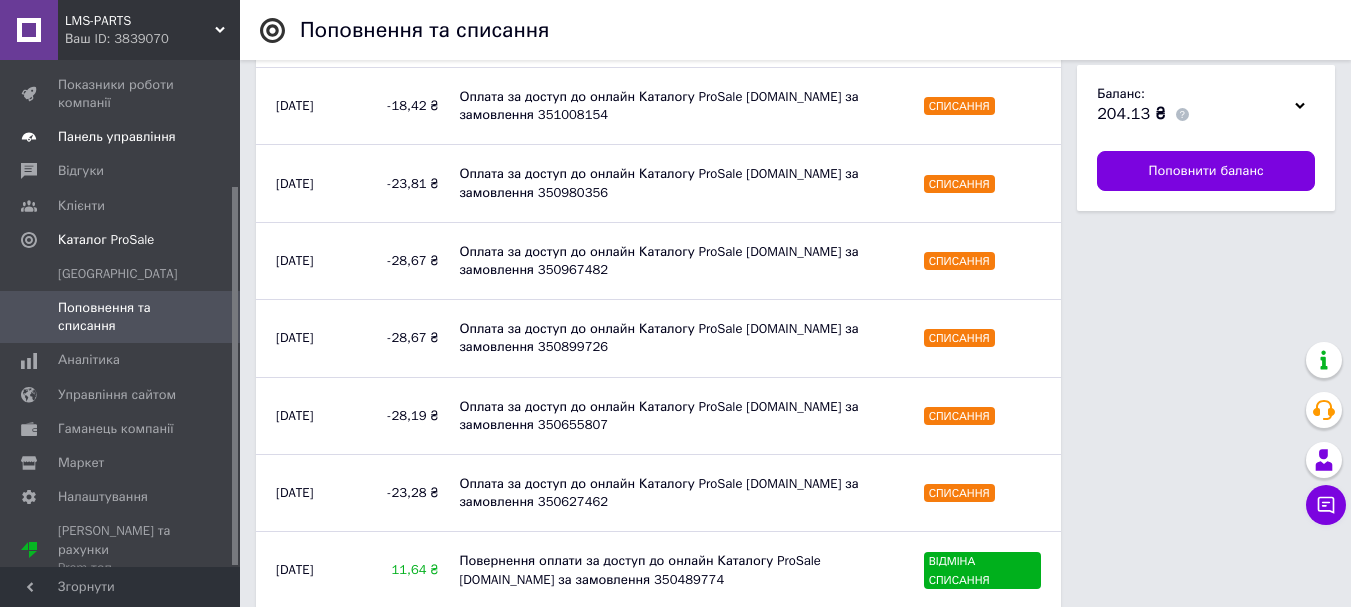 scroll, scrollTop: 1157, scrollLeft: 0, axis: vertical 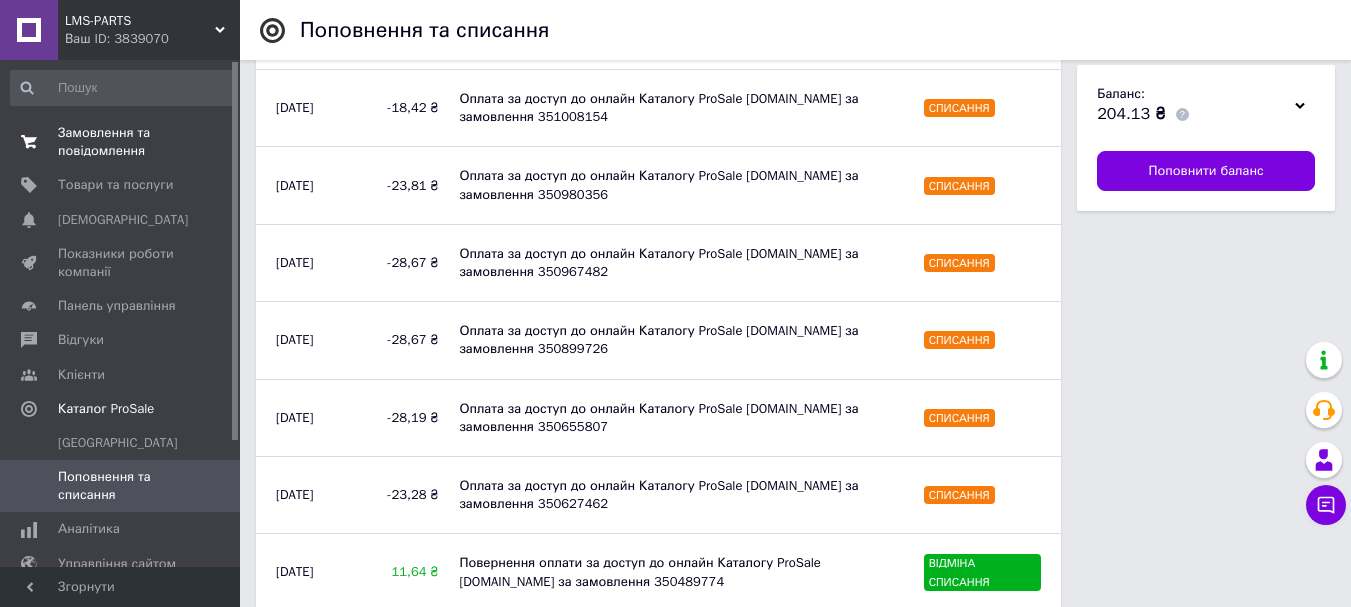 click on "Замовлення та повідомлення" at bounding box center (121, 142) 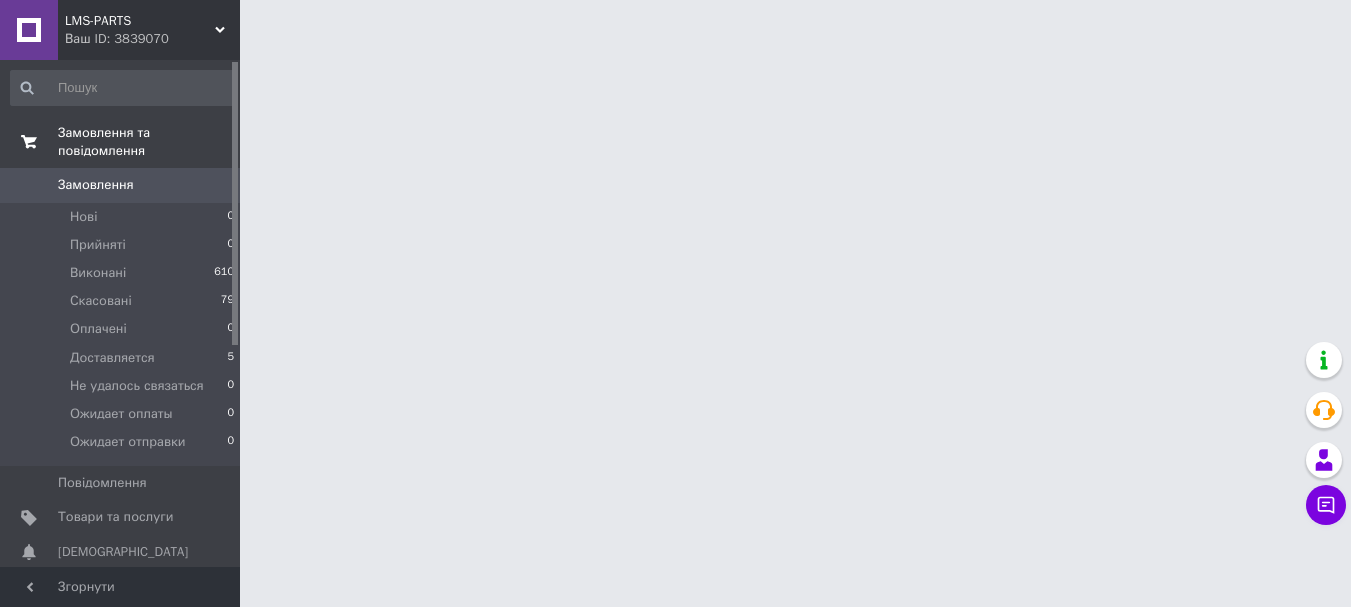 scroll, scrollTop: 0, scrollLeft: 0, axis: both 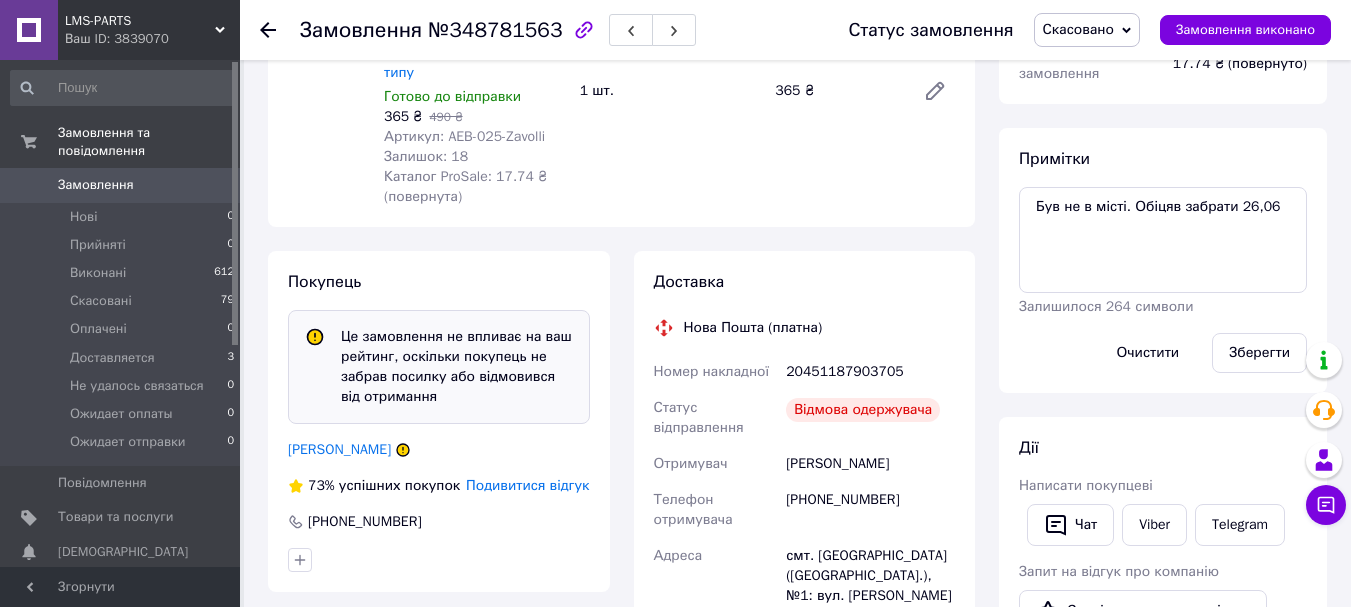 click on "20451187903705" at bounding box center [870, 372] 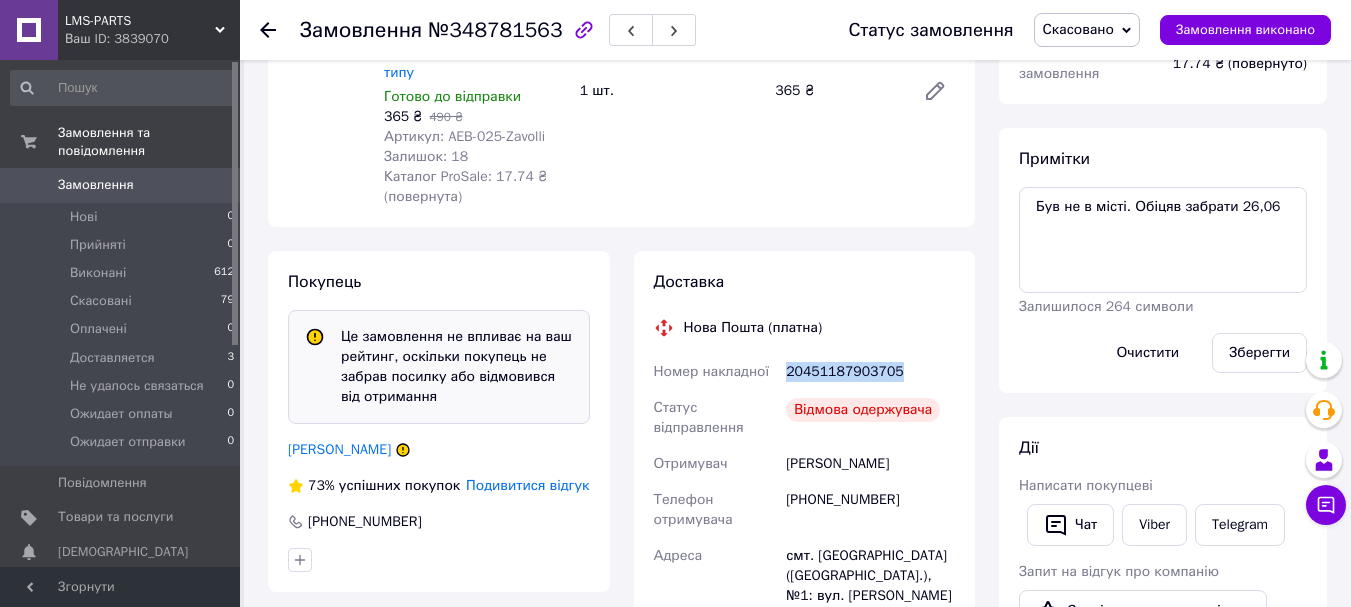 click on "20451187903705" at bounding box center (870, 372) 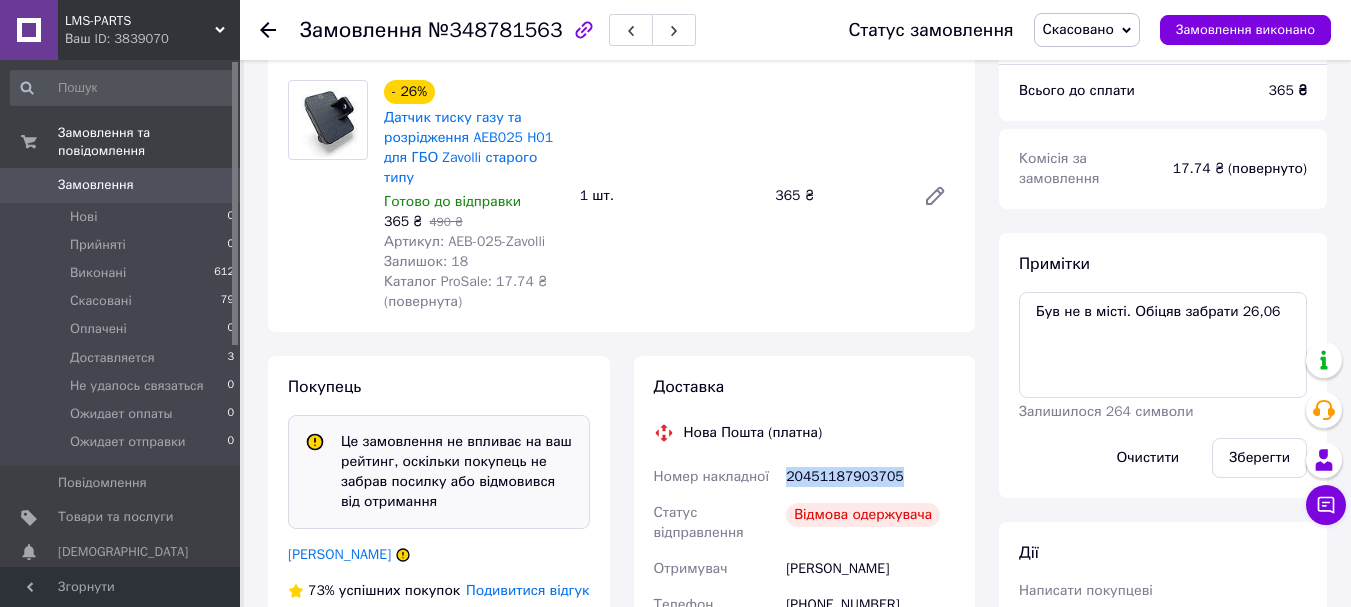 scroll, scrollTop: 0, scrollLeft: 0, axis: both 